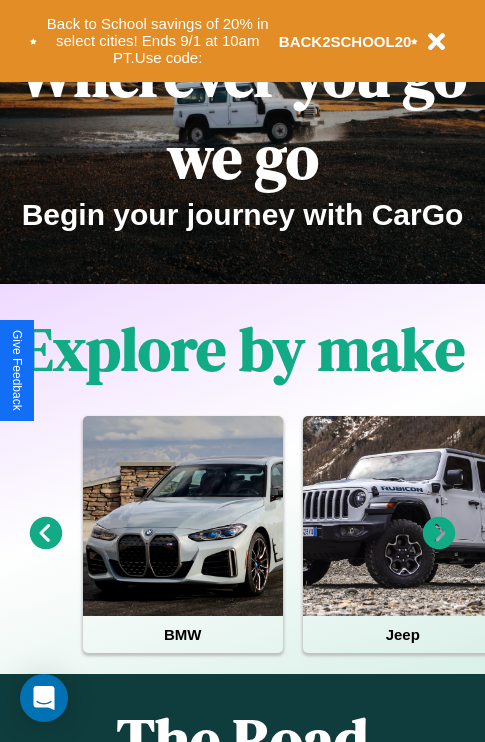 scroll, scrollTop: 0, scrollLeft: 0, axis: both 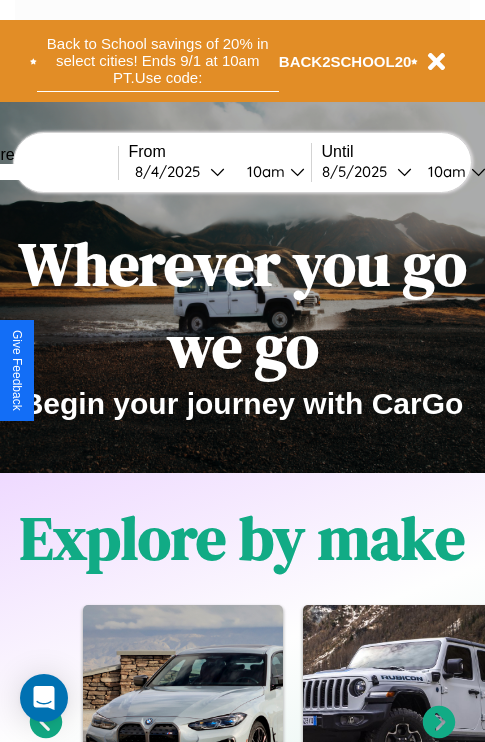 click on "Back to School savings of 20% in select cities! Ends 9/1 at 10am PT.  Use code:" at bounding box center [158, 61] 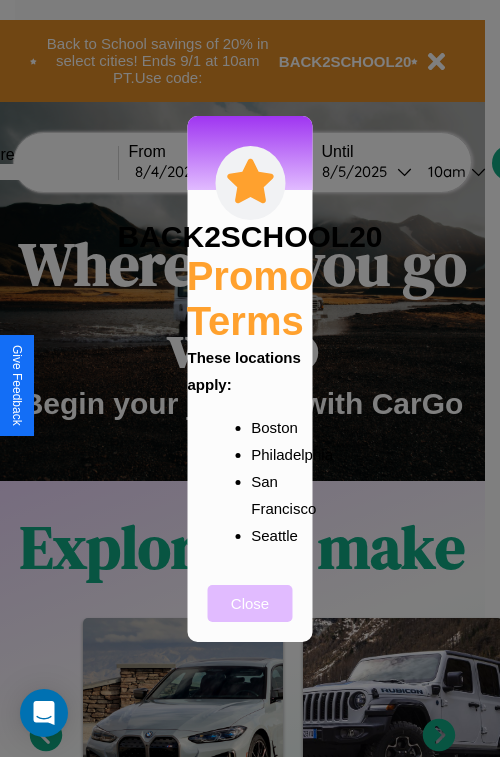 click on "Close" at bounding box center [250, 603] 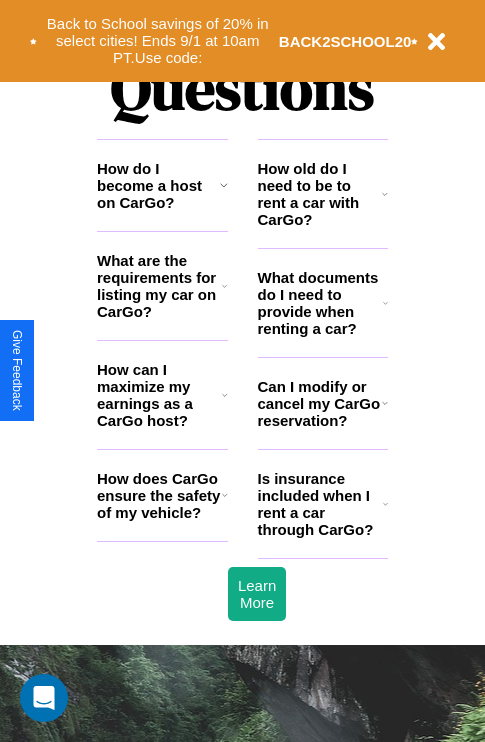 scroll, scrollTop: 2423, scrollLeft: 0, axis: vertical 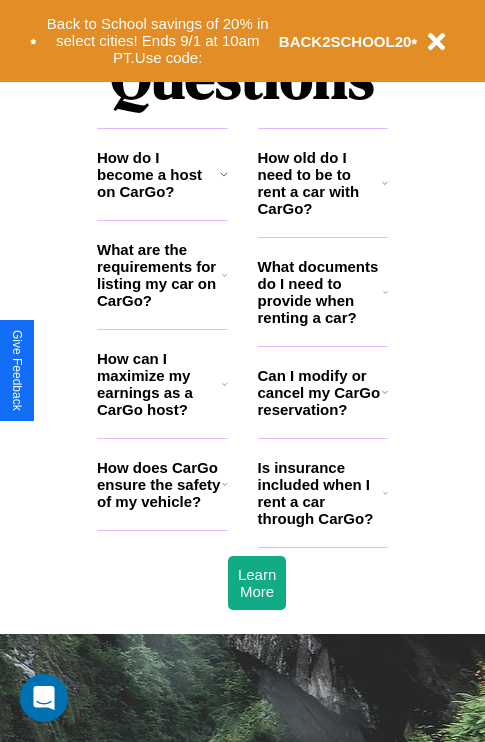 click on "How do I become a host on CarGo?" at bounding box center (158, 174) 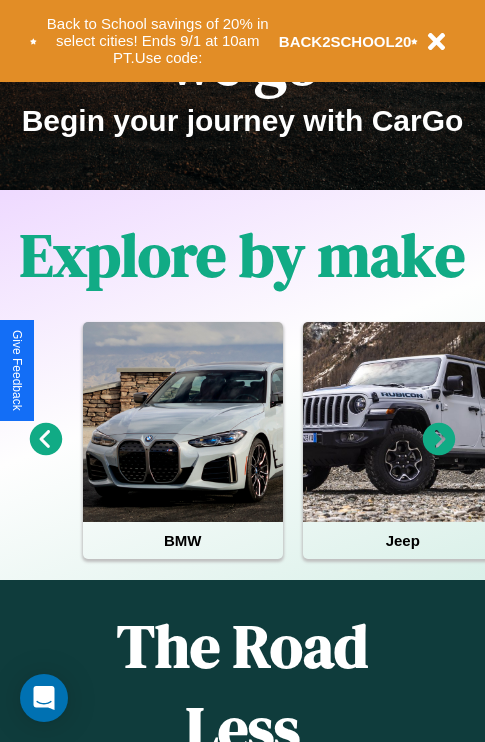 scroll, scrollTop: 0, scrollLeft: 0, axis: both 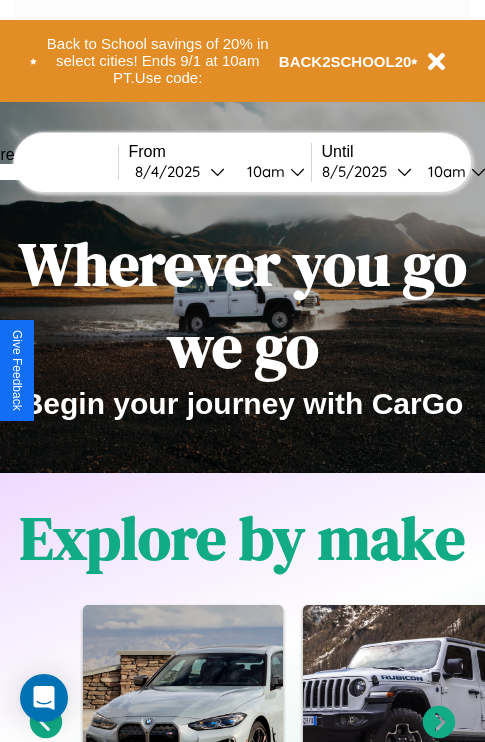 click at bounding box center (43, 172) 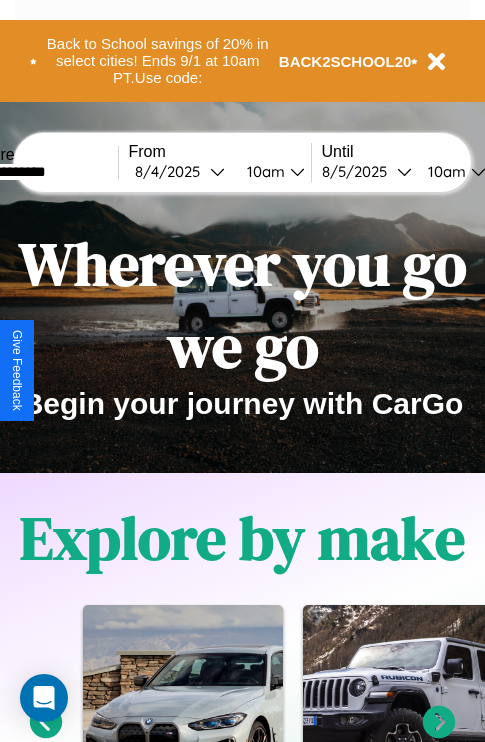 type on "**********" 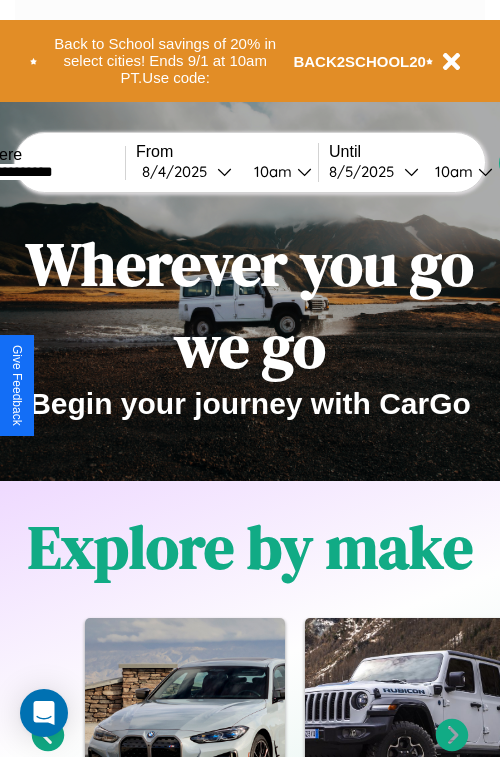 select on "*" 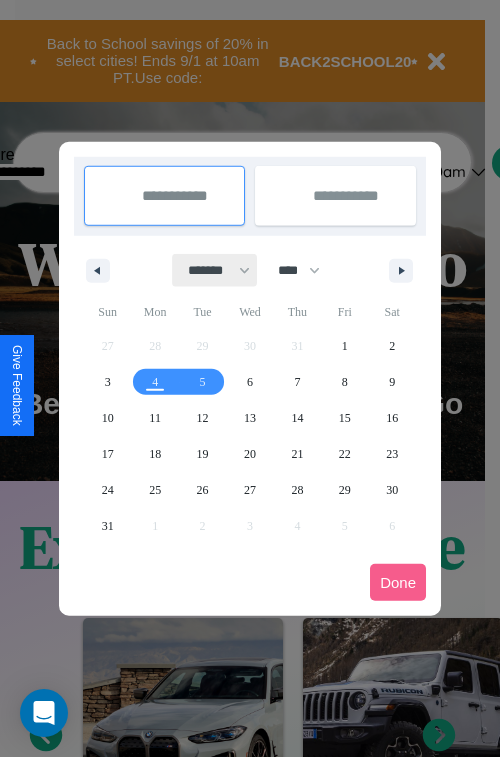 click on "******* ******** ***** ***** *** **** **** ****** ********* ******* ******** ********" at bounding box center [215, 270] 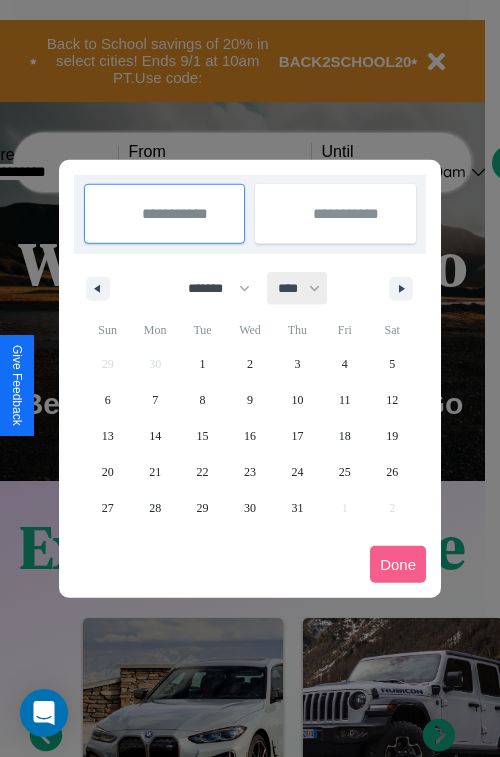 click on "**** **** **** **** **** **** **** **** **** **** **** **** **** **** **** **** **** **** **** **** **** **** **** **** **** **** **** **** **** **** **** **** **** **** **** **** **** **** **** **** **** **** **** **** **** **** **** **** **** **** **** **** **** **** **** **** **** **** **** **** **** **** **** **** **** **** **** **** **** **** **** **** **** **** **** **** **** **** **** **** **** **** **** **** **** **** **** **** **** **** **** **** **** **** **** **** **** **** **** **** **** **** **** **** **** **** **** **** **** **** **** **** **** **** **** **** **** **** **** **** ****" at bounding box center (298, 288) 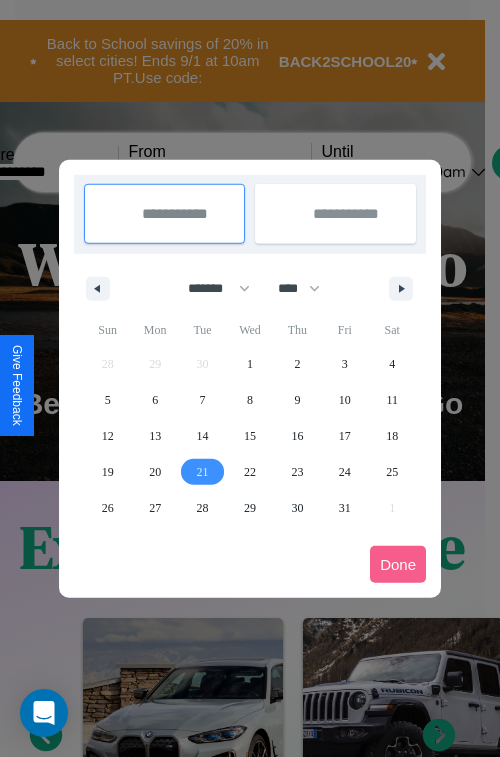 click on "21" at bounding box center [203, 472] 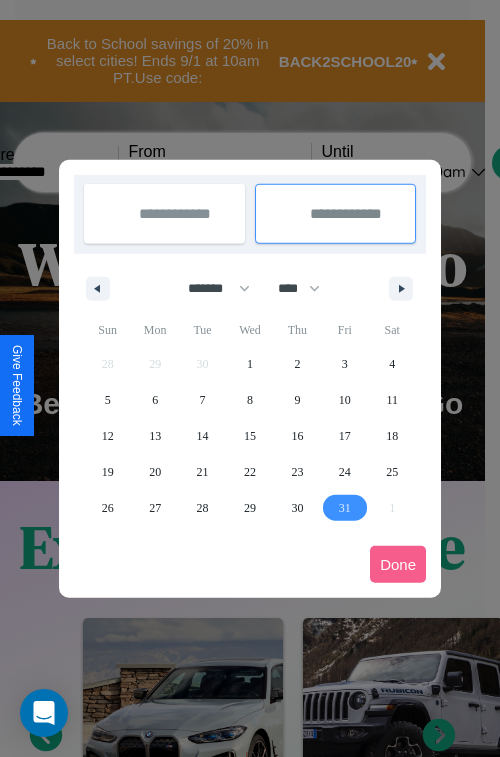 click on "31" at bounding box center (345, 508) 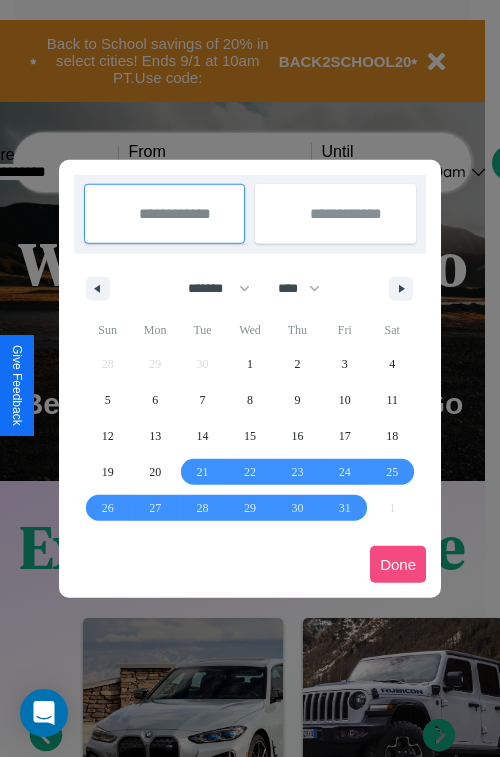 click on "Done" at bounding box center [398, 564] 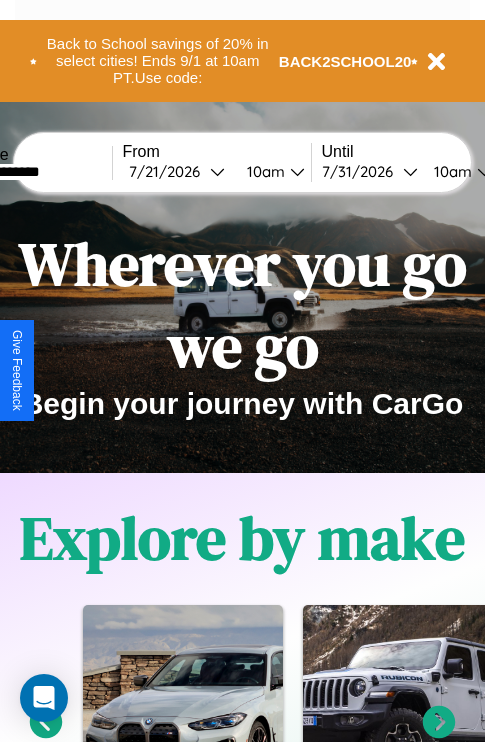click on "10am" at bounding box center [263, 171] 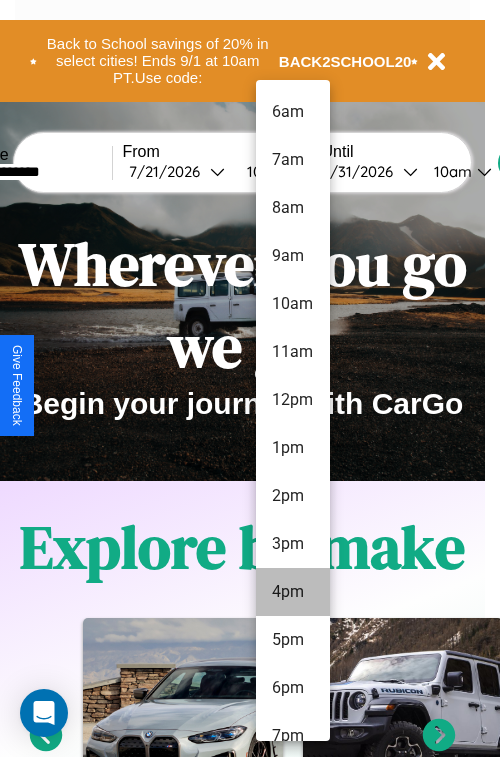 click on "4pm" at bounding box center (293, 592) 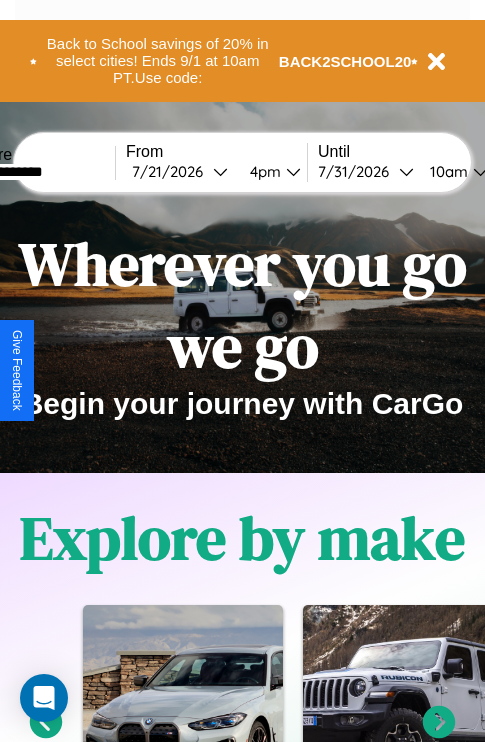 scroll, scrollTop: 0, scrollLeft: 70, axis: horizontal 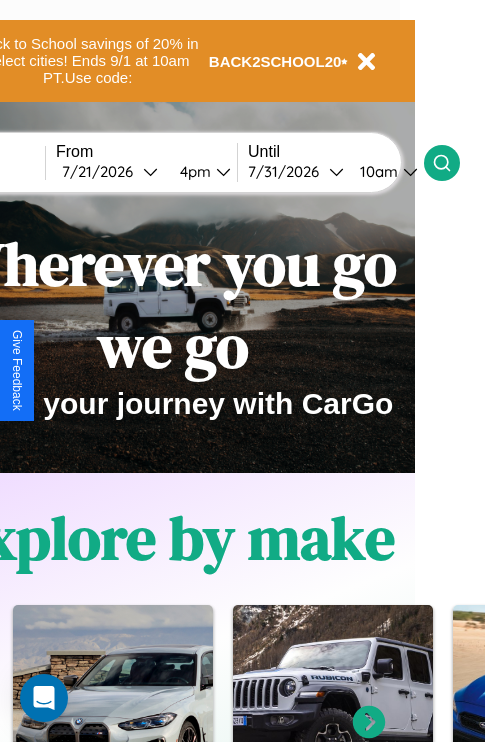 click 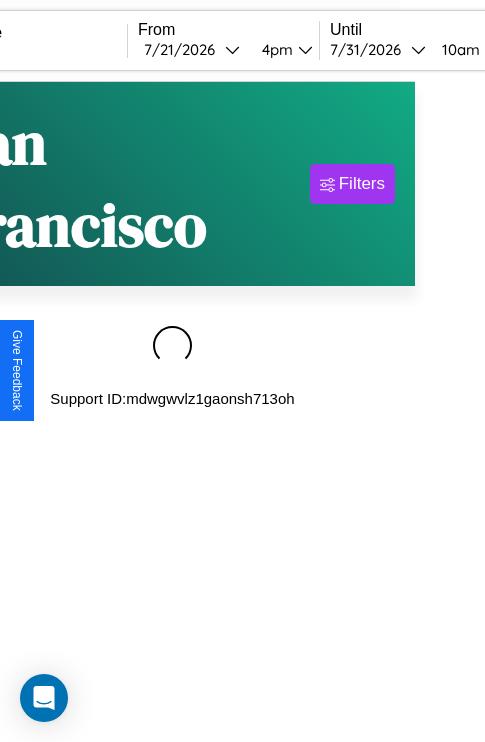 scroll, scrollTop: 0, scrollLeft: 0, axis: both 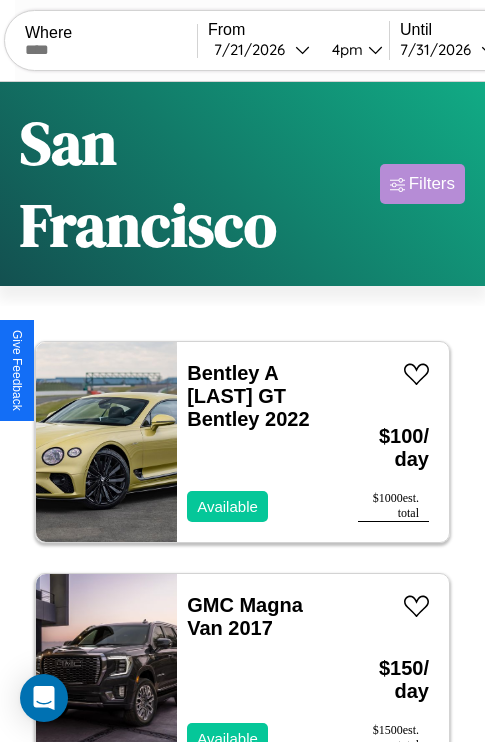 click on "Filters" at bounding box center (432, 184) 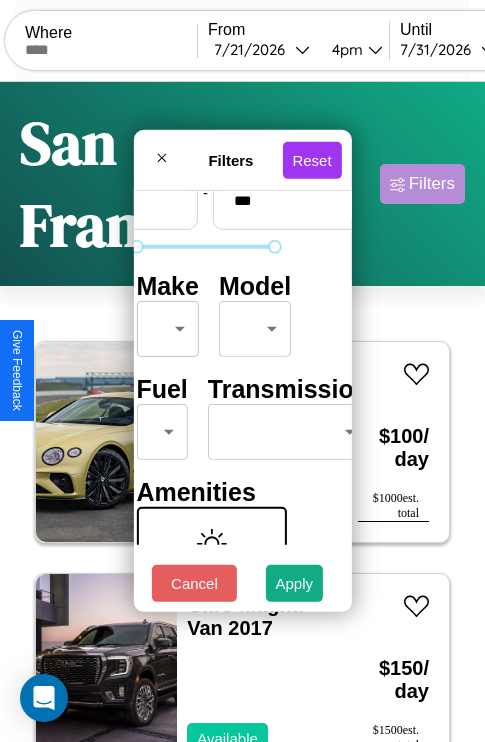 scroll, scrollTop: 162, scrollLeft: 63, axis: both 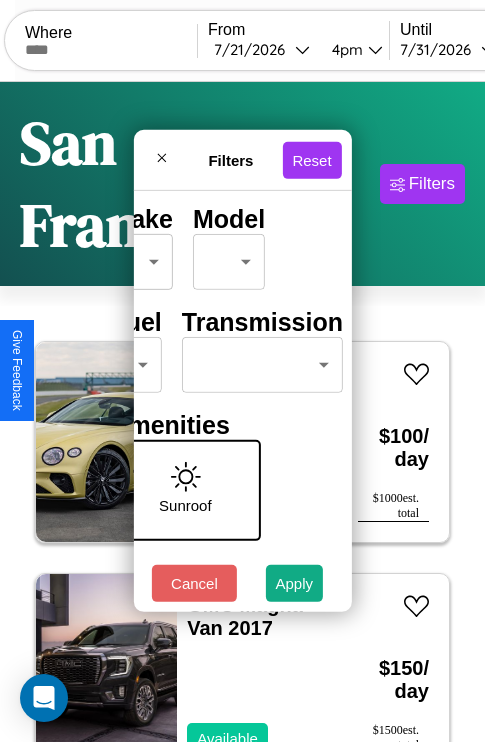 click on "CarGo Where From [MONTH] / [DAY] / [YEAR] [TIME] Until [MONTH] / [DAY] / [YEAR] [TIME] Become a Host Login Sign Up [CITY] Filters 28 cars in this area These cars can be picked up in this city. Bentley A [LAST] GT Bentley 2022 Available $ 100 / day $ 1000 est. total GMC Magna Van 2017 Available $ 150 / day $ 1500 est. total Jeep Renegade 2020 Unavailable $ 130 / day $ 1300 est. total Lincoln MKS 2022 Available $ 80 / day $ 800 est. total Buick Coachbuilder 2016 Available $ 140 / day $ 1400 est. total Jaguar XJ12 2014 Available $ 170 / day $ 1700 est. total Chevrolet Cruze 2024 Unavailable $ 60 / day $ 600 est. total Bentley Mulsanne 2014 Available $ 40 / day $ 400 est. total Kia Sorento 2016 Available $ 200 / day $ 2000 est. total Lexus GS 2019 Available $ 140 / day $ 1400 est. total Volvo VAH 2021 Available $ 40 / day $ 400 est. total Chrysler Crossfire 2017 Available $ 50 / day $ 500 est. total Ford Granada 2022 Available $ 130 / day $ 1300 est. total" at bounding box center (242, 453) 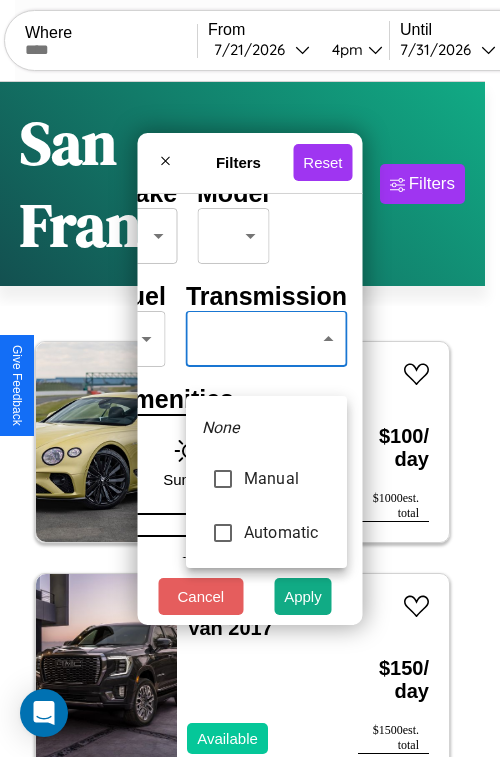 type on "******" 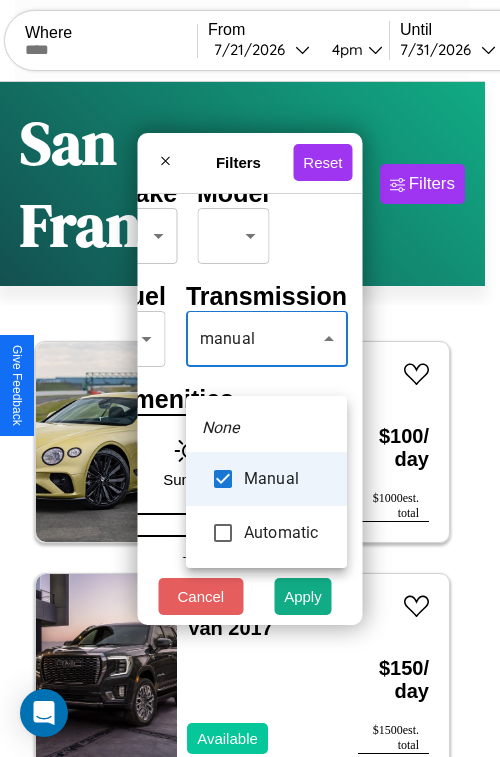 click at bounding box center [250, 378] 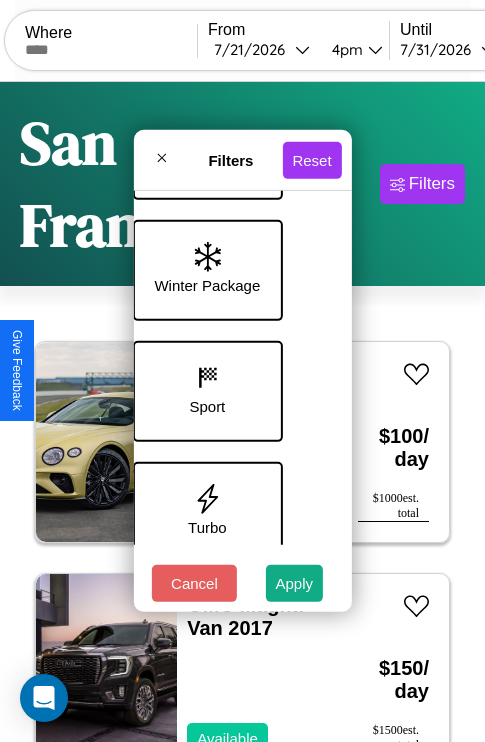 scroll, scrollTop: 772, scrollLeft: 40, axis: both 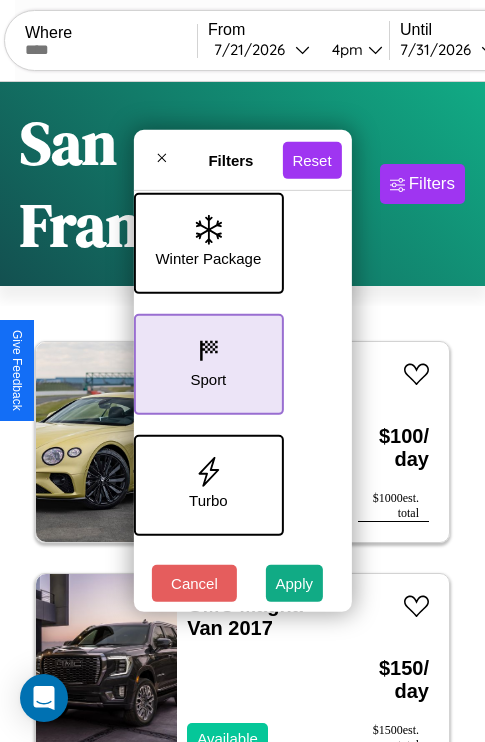 click 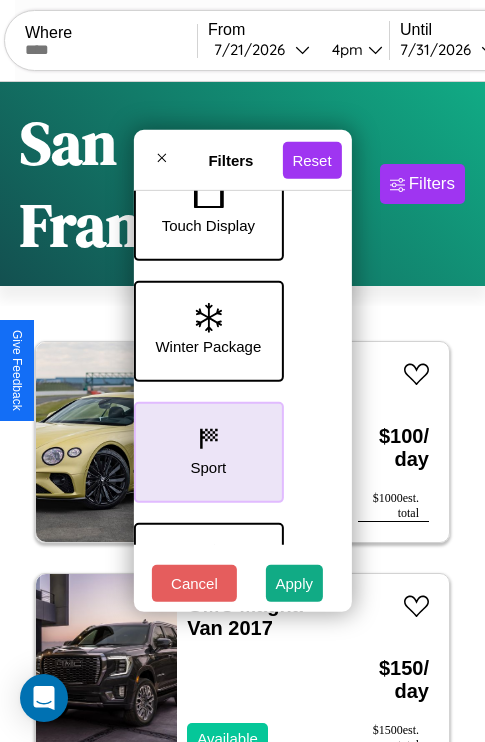 scroll, scrollTop: 651, scrollLeft: 40, axis: both 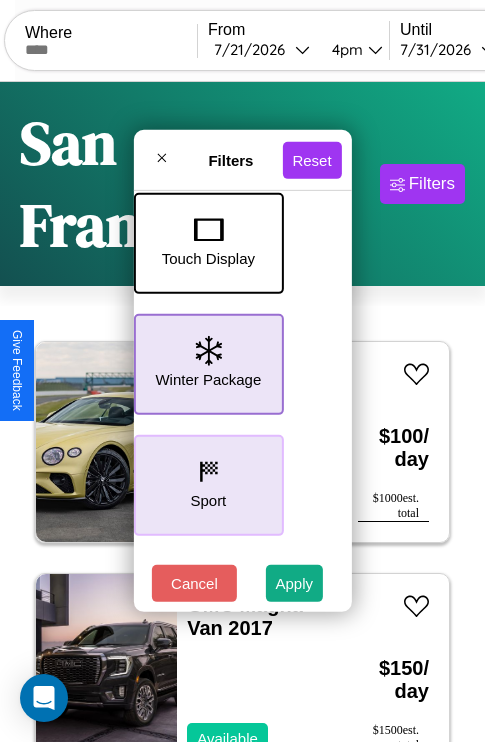 click 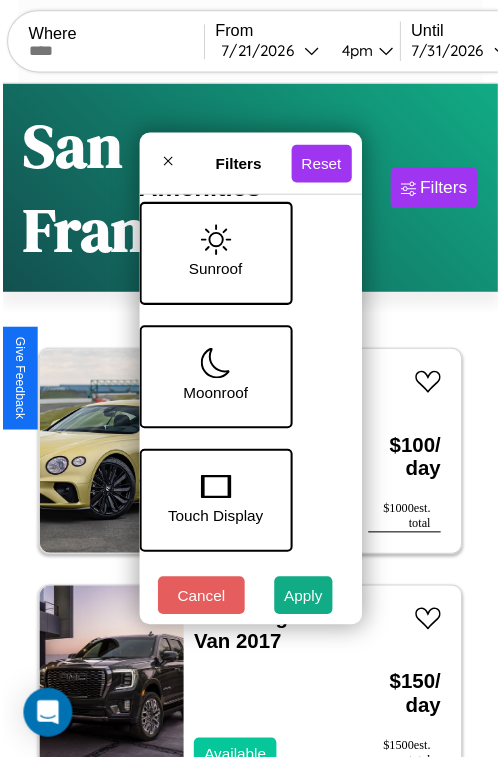 scroll, scrollTop: 59, scrollLeft: 40, axis: both 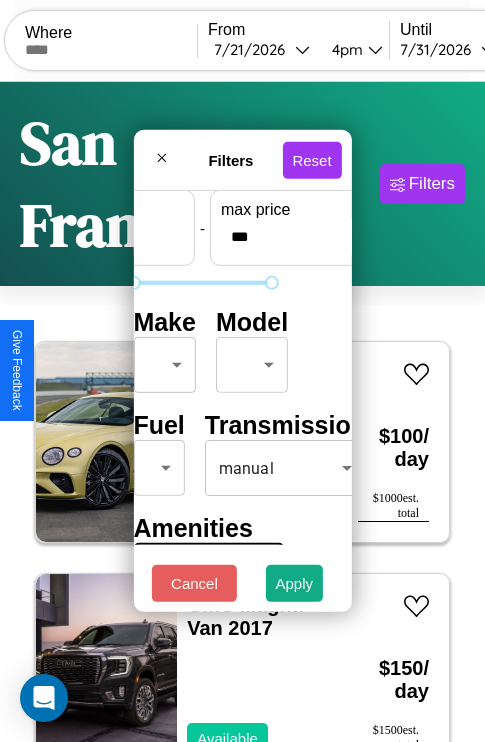 click on "CarGo Where From [MONTH] / [DAY] / [YEAR] [TIME] Until [MONTH] / [DAY] / [YEAR] [TIME] Become a Host Login Sign Up [CITY] Filters 28 cars in this area These cars can be picked up in this city. Bentley A [LAST] GT Bentley 2022 Available $ 100 / day $ 1000 est. total GMC Magna Van 2017 Available $ 150 / day $ 1500 est. total Jeep Renegade 2020 Unavailable $ 130 / day $ 1300 est. total Lincoln MKS 2022 Available $ 80 / day $ 800 est. total Buick Coachbuilder 2016 Available $ 140 / day $ 1400 est. total Jaguar XJ12 2014 Available $ 170 / day $ 1700 est. total Chevrolet Cruze 2024 Unavailable $ 60 / day $ 600 est. total Bentley Mulsanne 2014 Available $ 40 / day $ 400 est. total Kia Sorento 2016 Available $ 200 / day $ 2000 est. total Lexus GS 2019 Available $ 140 / day $ 1400 est. total Volvo VAH 2021 Available $ 40 / day $ 400 est. total Chrysler Crossfire 2017 Available $ 50 / day $ 500 est. total Ford Granada 2022 Available $ 130 / day $ 1300 est. total" at bounding box center [242, 453] 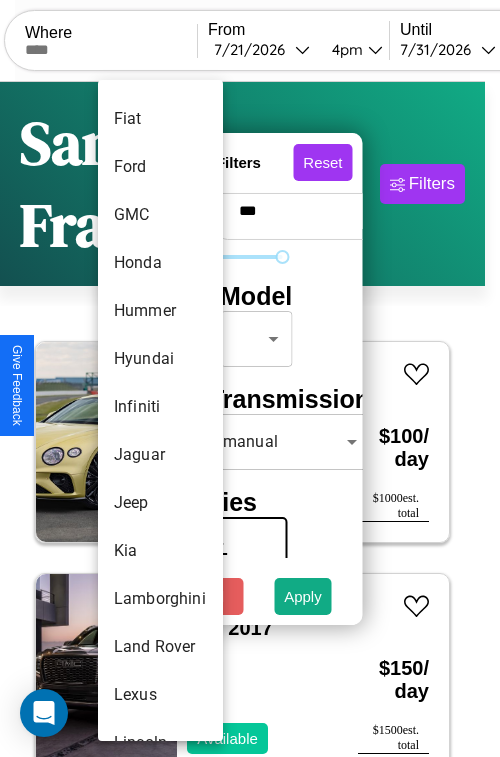 scroll, scrollTop: 662, scrollLeft: 0, axis: vertical 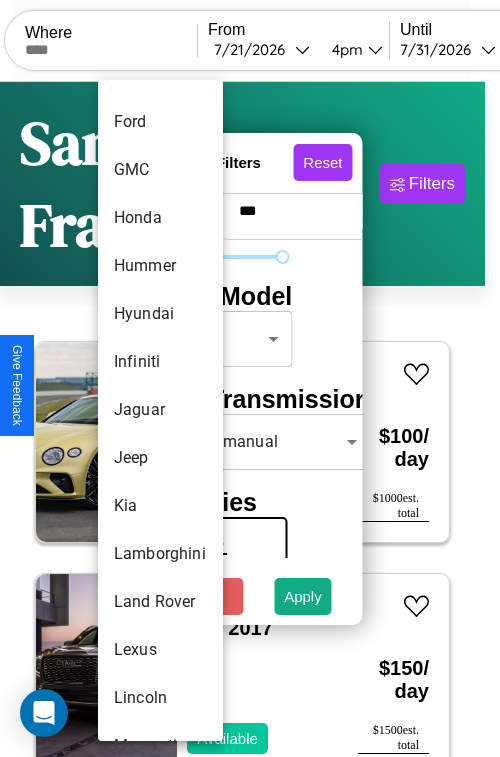 click on "Jaguar" at bounding box center [160, 410] 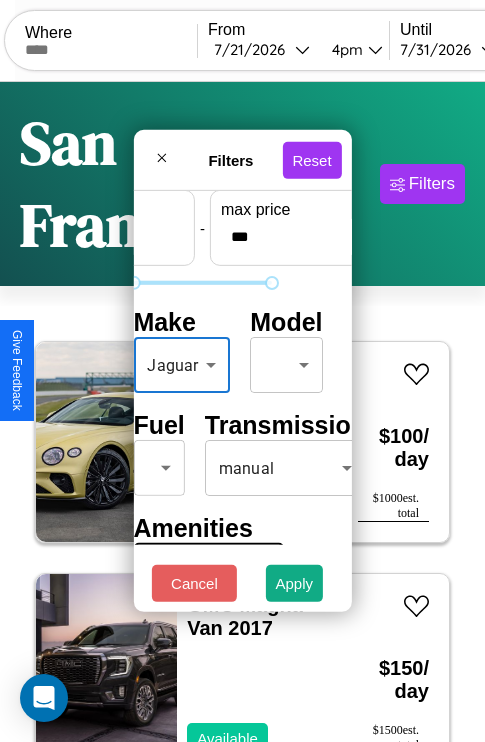 click on "CarGo Where From [MONTH] / [DAY] / [YEAR] [TIME] Until [MONTH] / [DAY] / [YEAR] [TIME] Become a Host Login Sign Up [CITY] Filters 28 cars in this area These cars can be picked up in this city. Bentley A [LAST] GT Bentley 2022 Available $ 100 / day $ 1000 est. total GMC Magna Van 2017 Available $ 150 / day $ 1500 est. total Jeep Renegade 2020 Unavailable $ 130 / day $ 1300 est. total Lincoln MKS 2022 Available $ 80 / day $ 800 est. total Buick Coachbuilder 2016 Available $ 140 / day $ 1400 est. total Jaguar XJ12 2014 Available $ 170 / day $ 1700 est. total Chevrolet Cruze 2024 Unavailable $ 60 / day $ 600 est. total Bentley Mulsanne 2014 Available $ 40 / day $ 400 est. total Kia Sorento 2016 Available $ 200 / day $ 2000 est. total Lexus GS 2019 Available $ 140 / day $ 1400 est. total Volvo VAH 2021 Available $ 40 / day $ 400 est. total Chrysler Crossfire 2017 Available $ 50 / day $ 500 est. total Ford Granada 2022 Available $ 130 / day $ 1300 est. total" at bounding box center [242, 453] 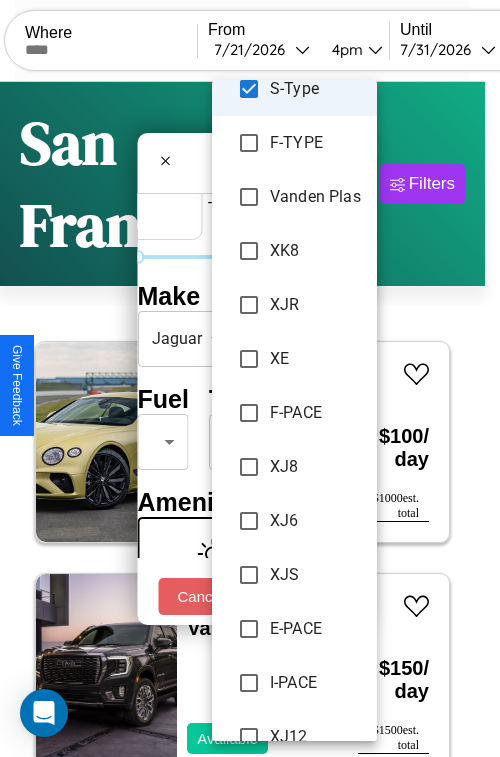 scroll, scrollTop: 321, scrollLeft: 0, axis: vertical 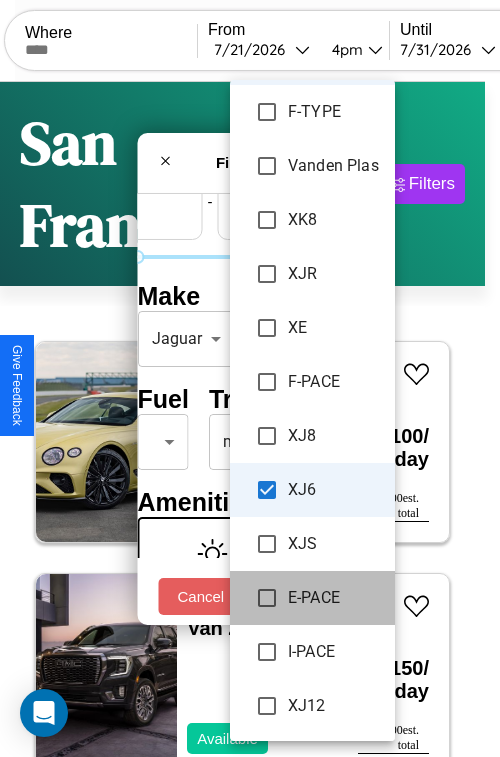 click on "E-PACE" at bounding box center [333, 598] 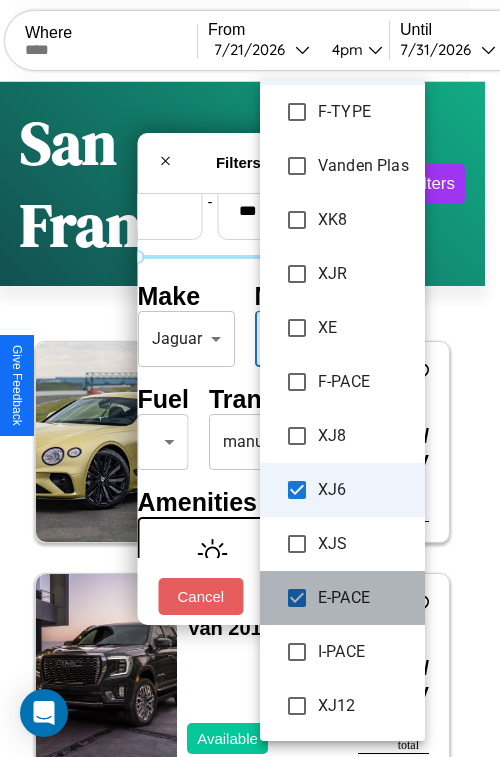 scroll, scrollTop: 133, scrollLeft: 0, axis: vertical 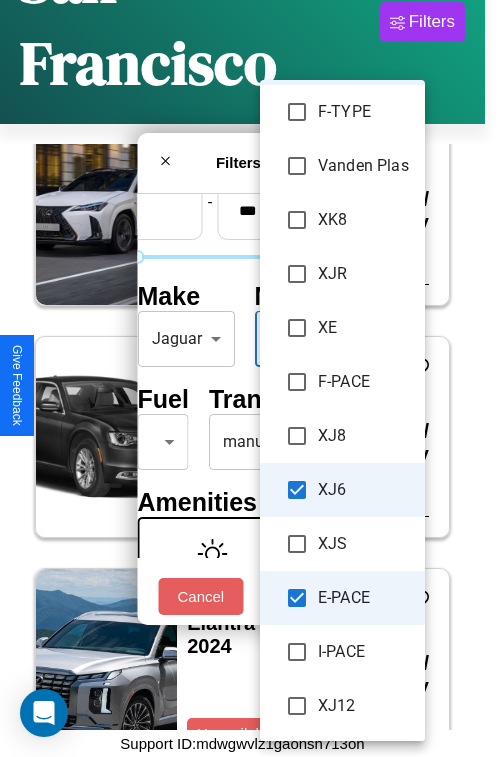 click at bounding box center [250, 378] 